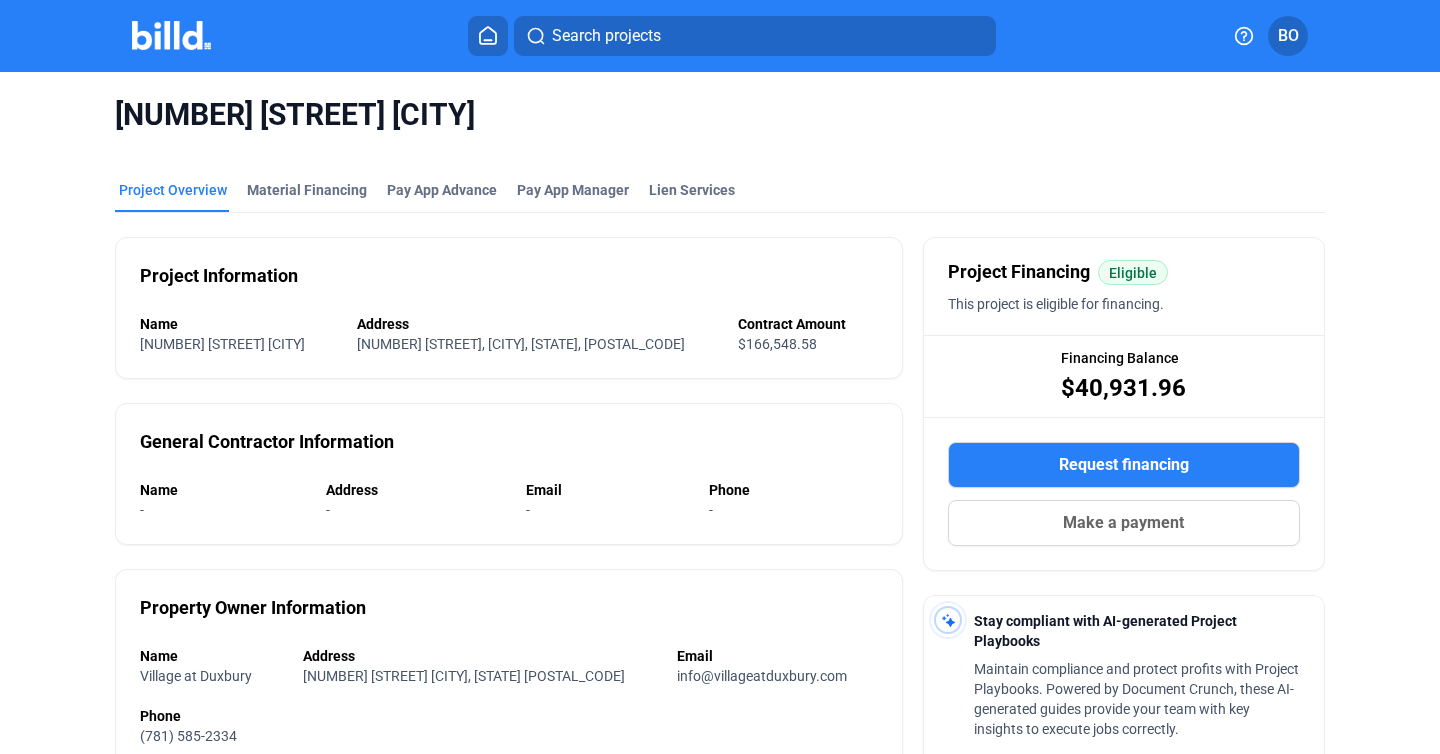 scroll, scrollTop: 0, scrollLeft: 0, axis: both 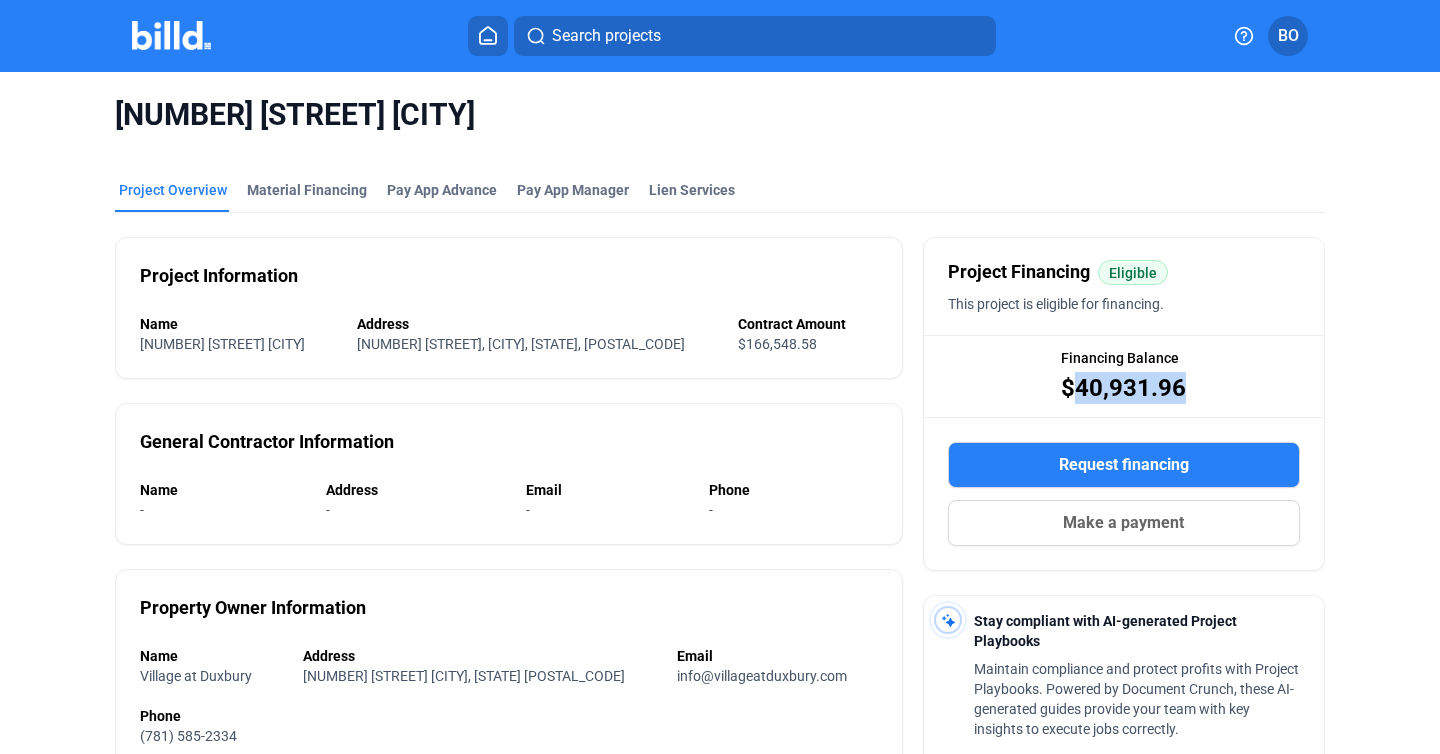 click at bounding box center [171, 35] 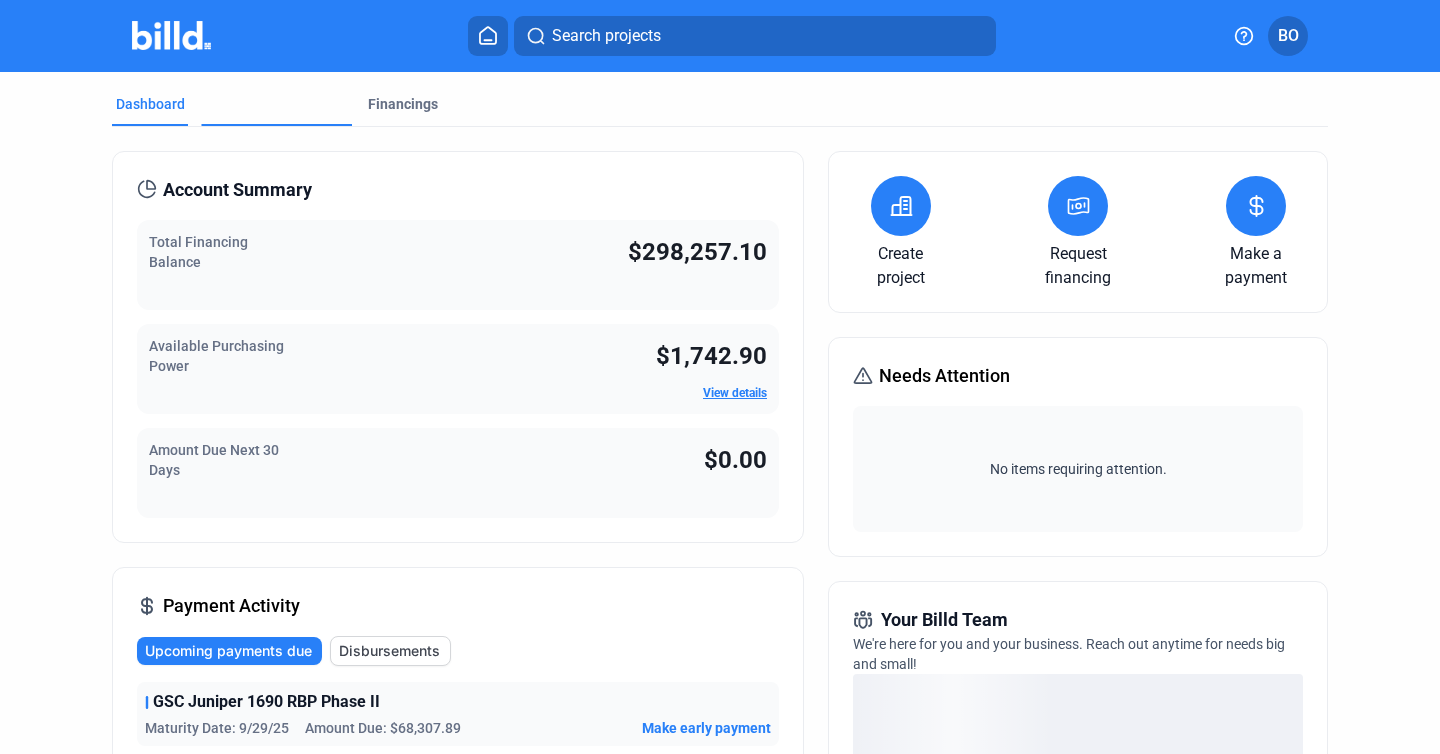 click on "Projects" at bounding box center [231, 179] 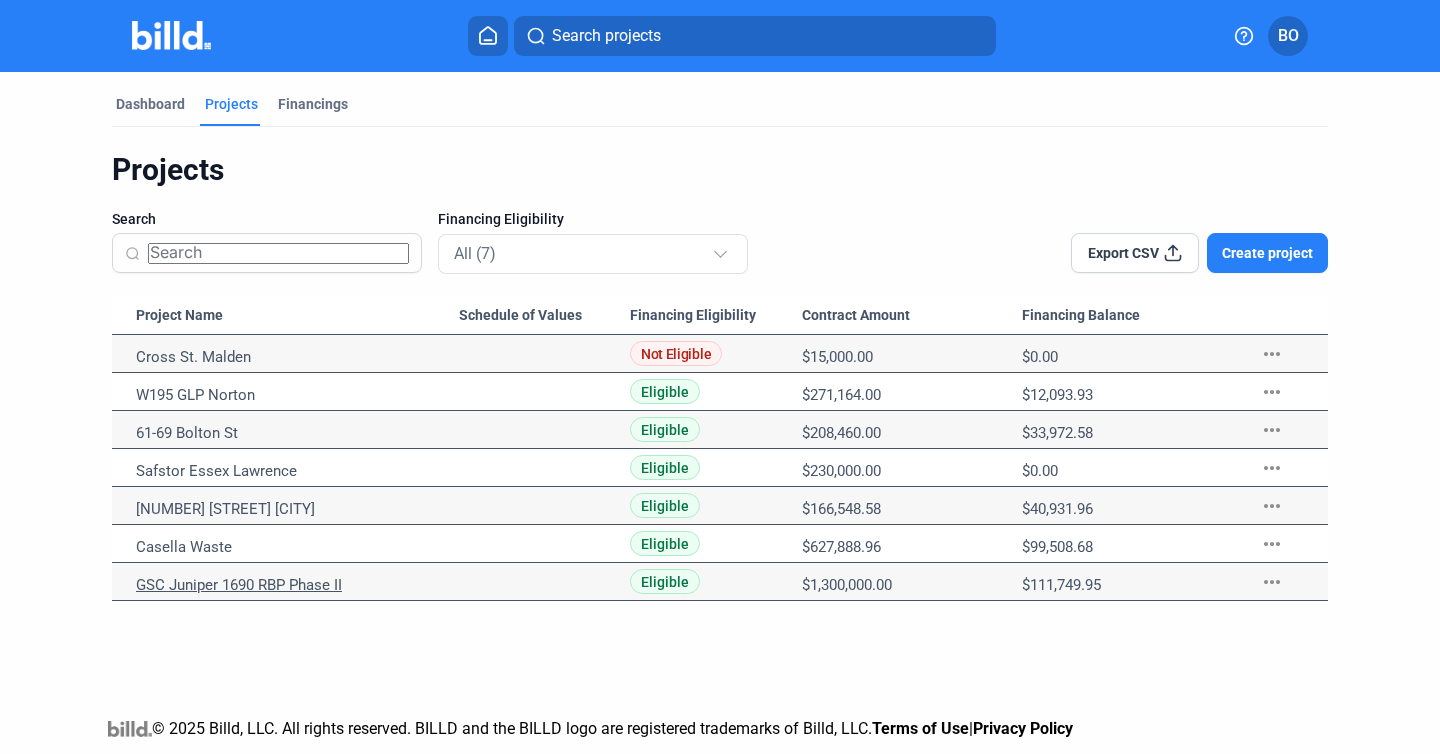 click on "GSC Juniper 1690 RBP Phase II" at bounding box center (297, 357) 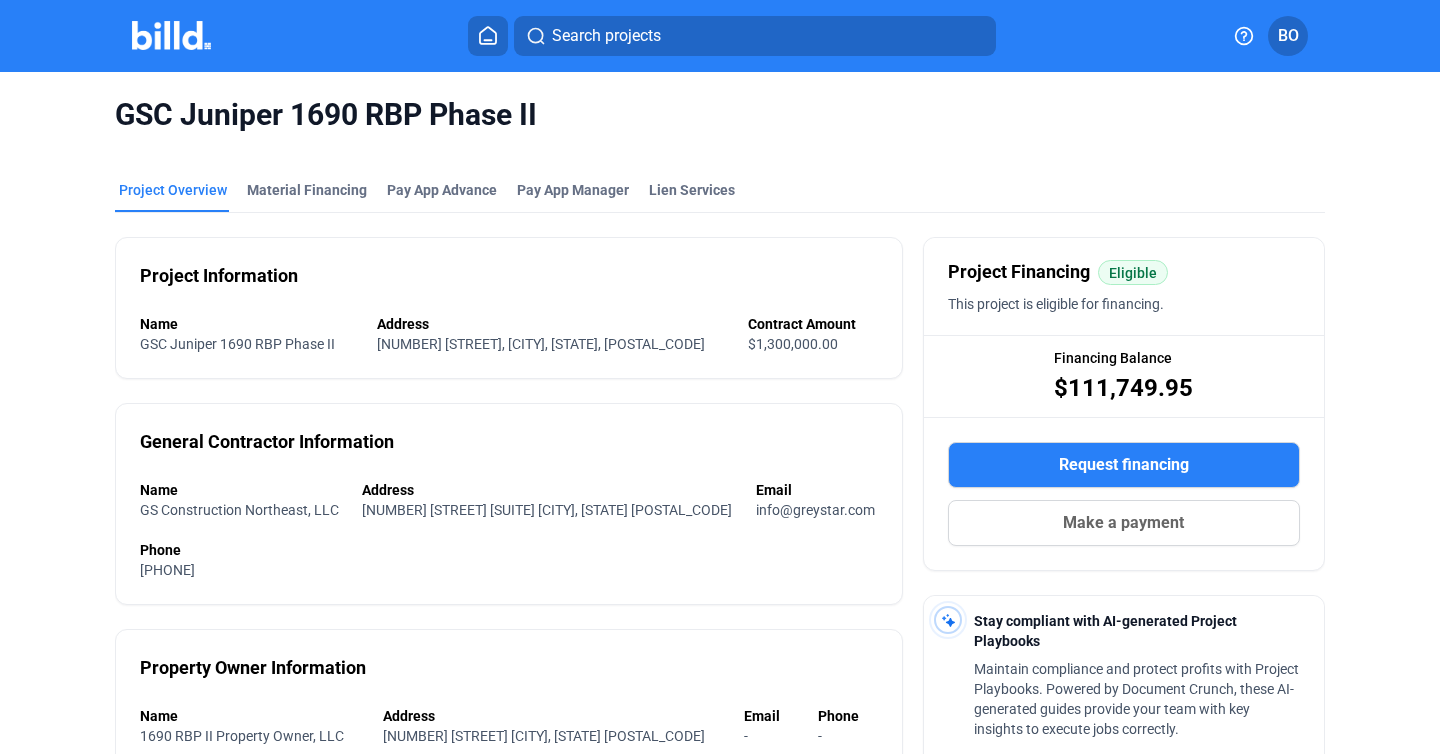 drag, startPoint x: 1060, startPoint y: 383, endPoint x: 1258, endPoint y: 377, distance: 198.09088 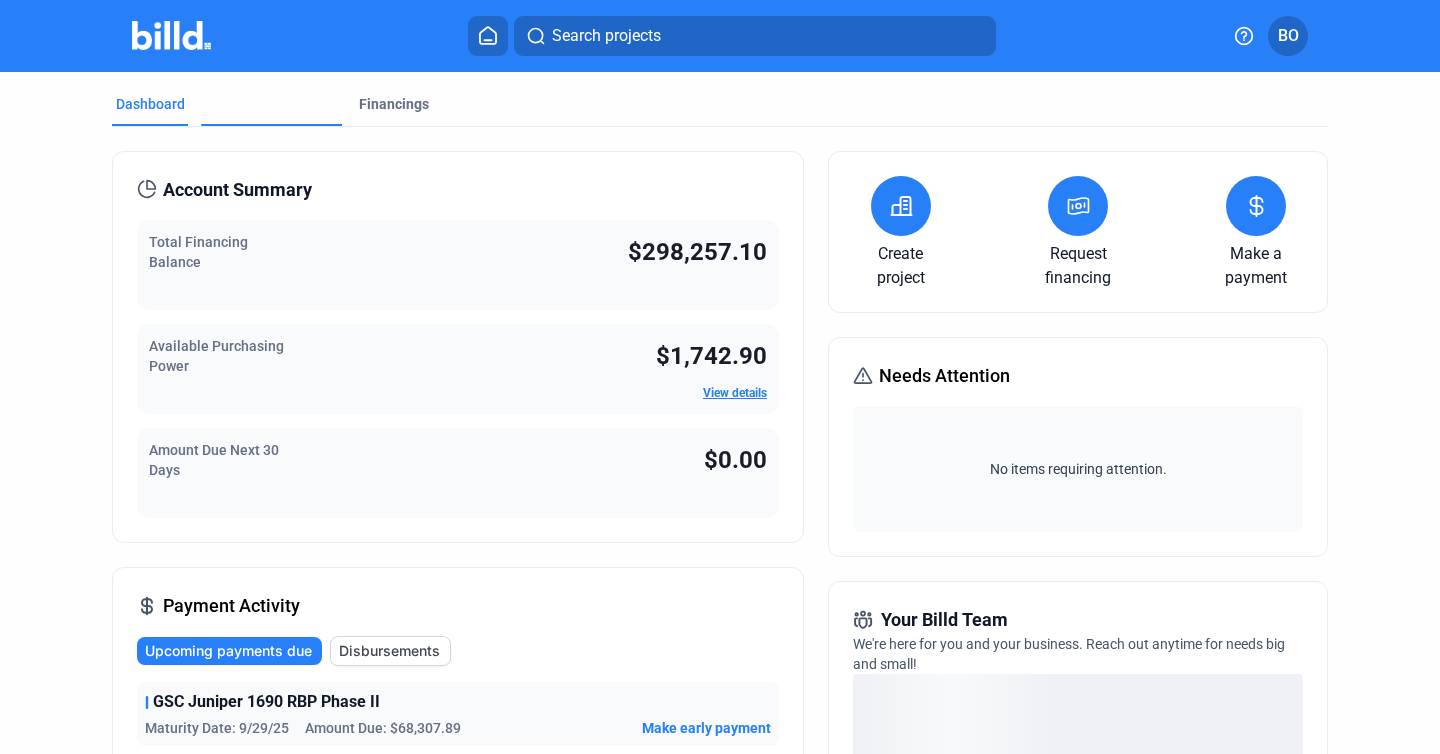 click on "Projects" at bounding box center (231, 170) 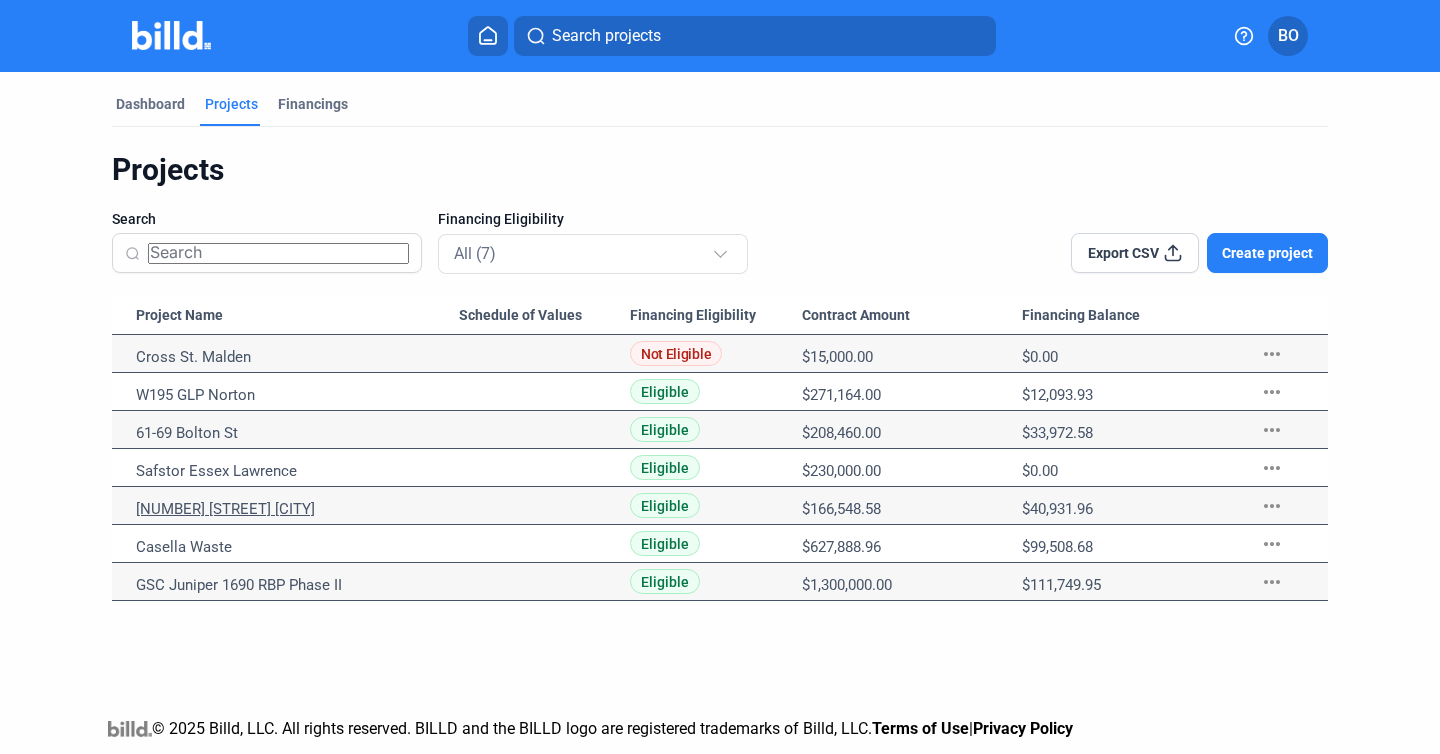 click on "[NUMBER] [STREET] [CITY]" at bounding box center (297, 357) 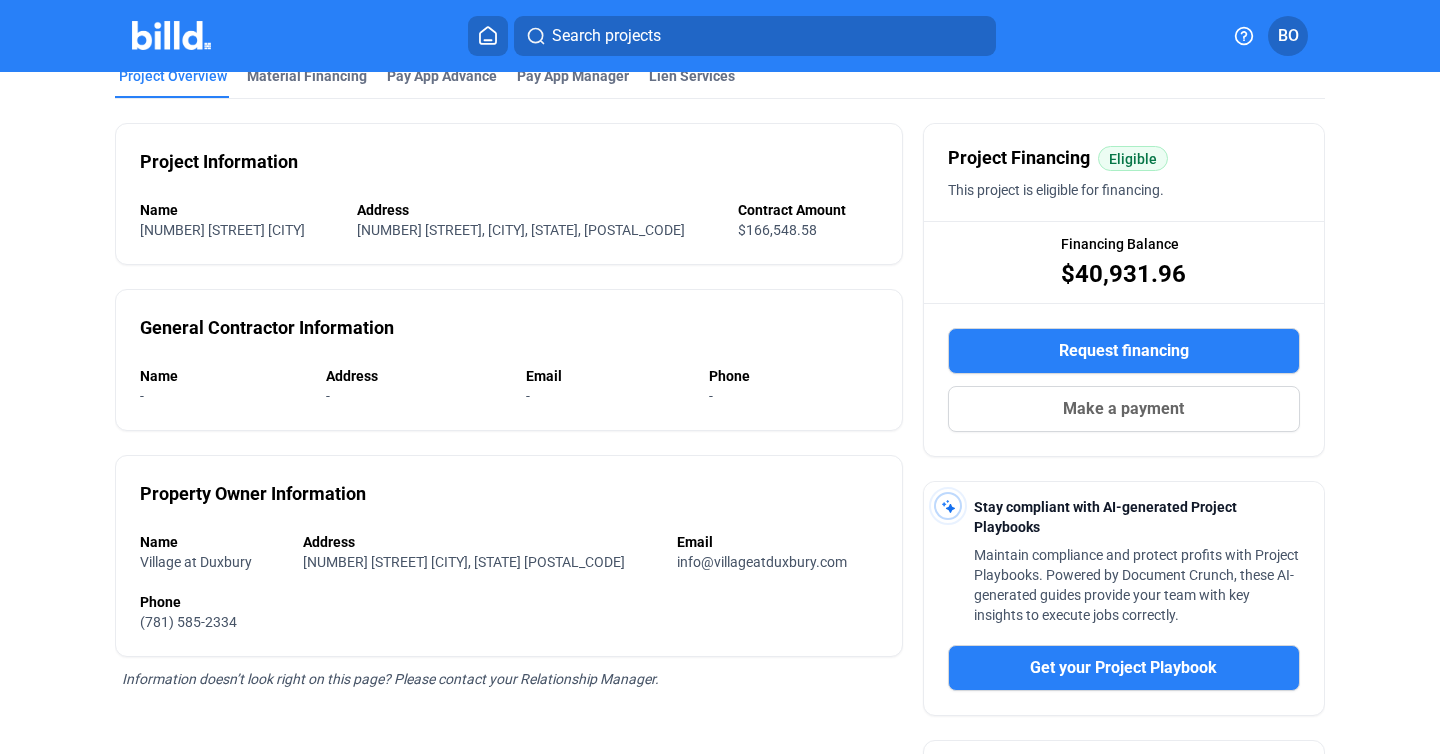 scroll, scrollTop: 0, scrollLeft: 0, axis: both 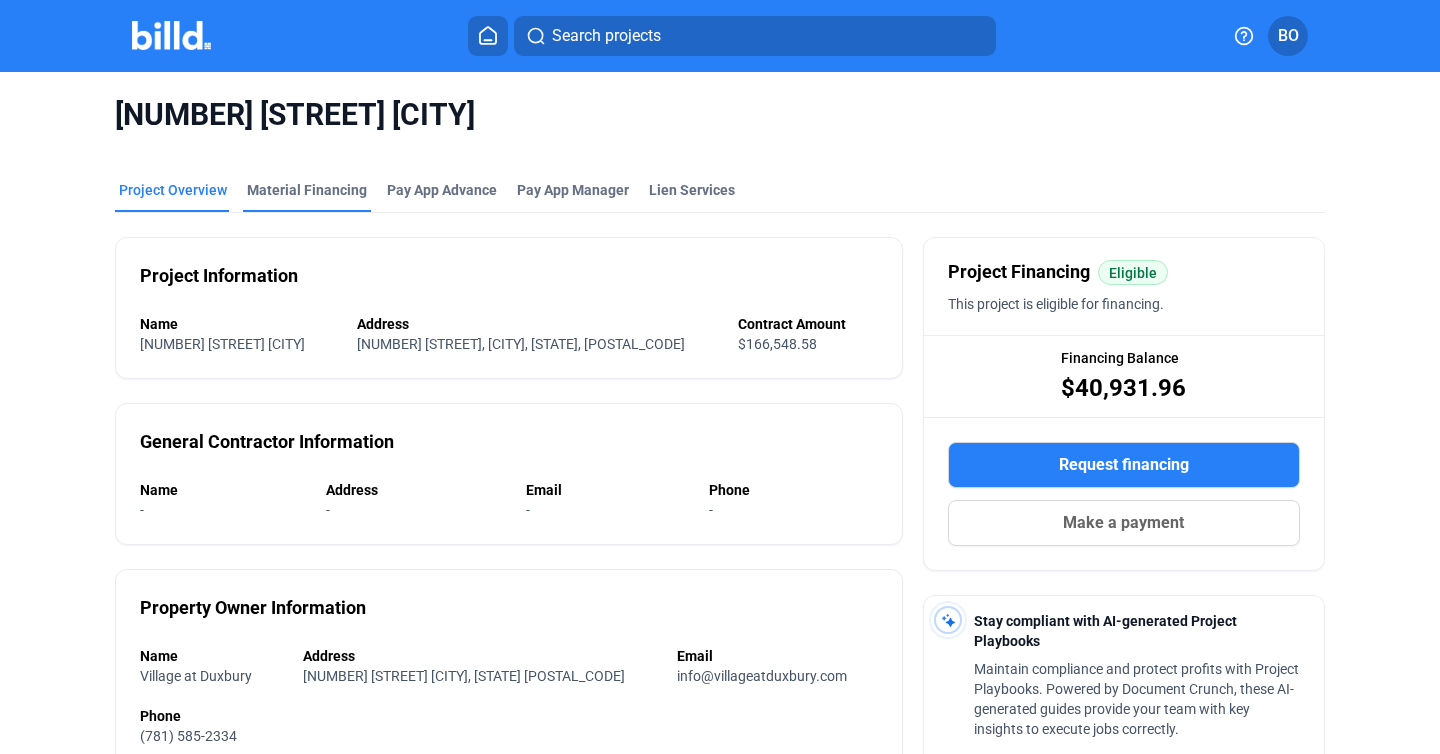 click on "Material Financing" at bounding box center (307, 190) 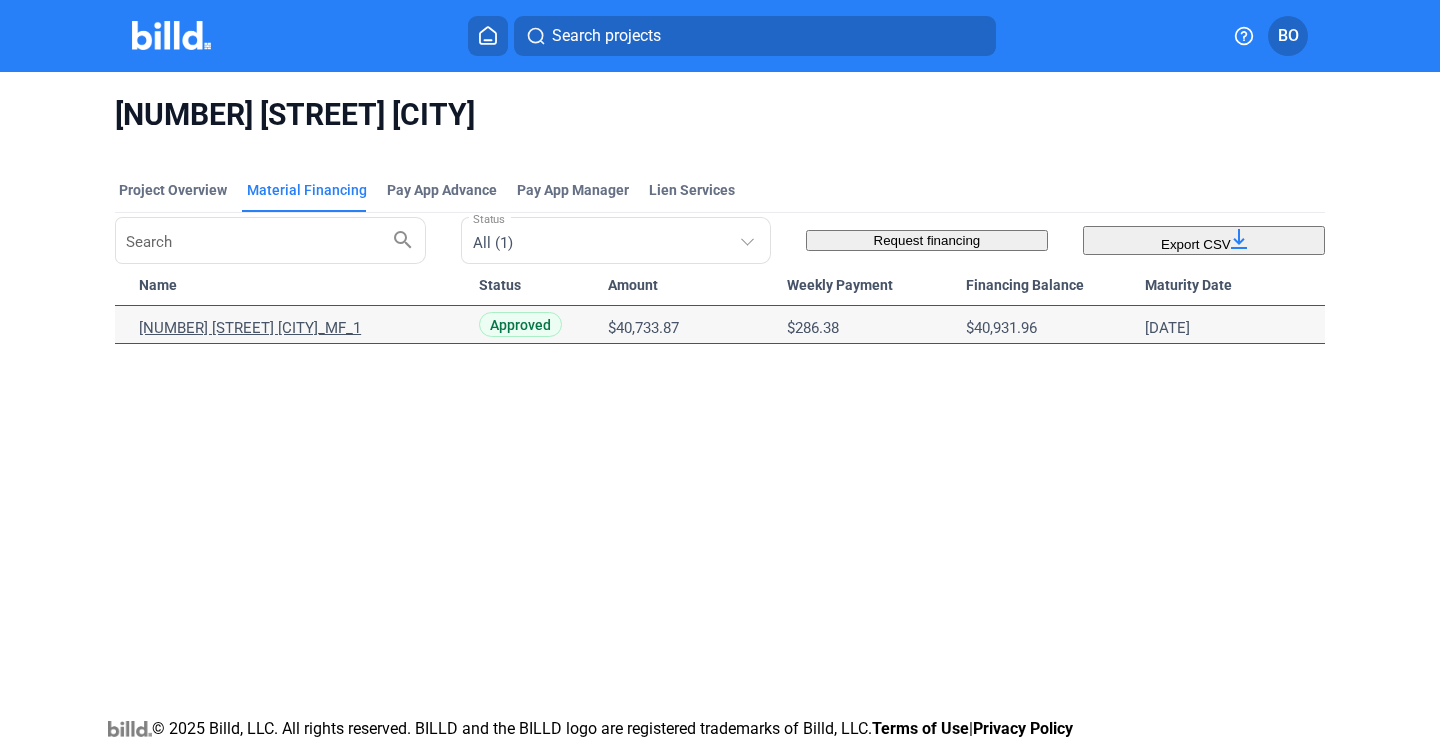 click on "[NUMBER] [STREET] [CITY]_MF_1" at bounding box center (300, 328) 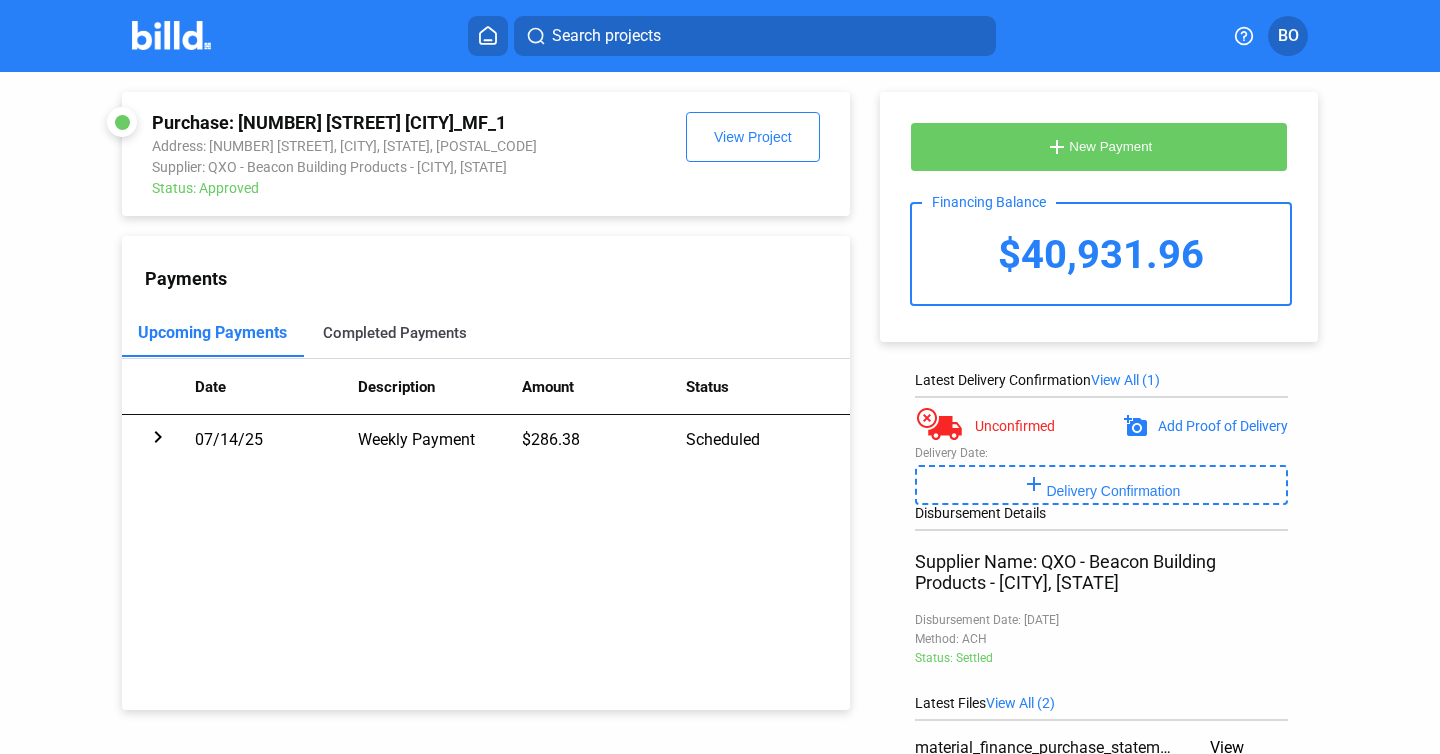 click on "Completed Payments" at bounding box center (395, 333) 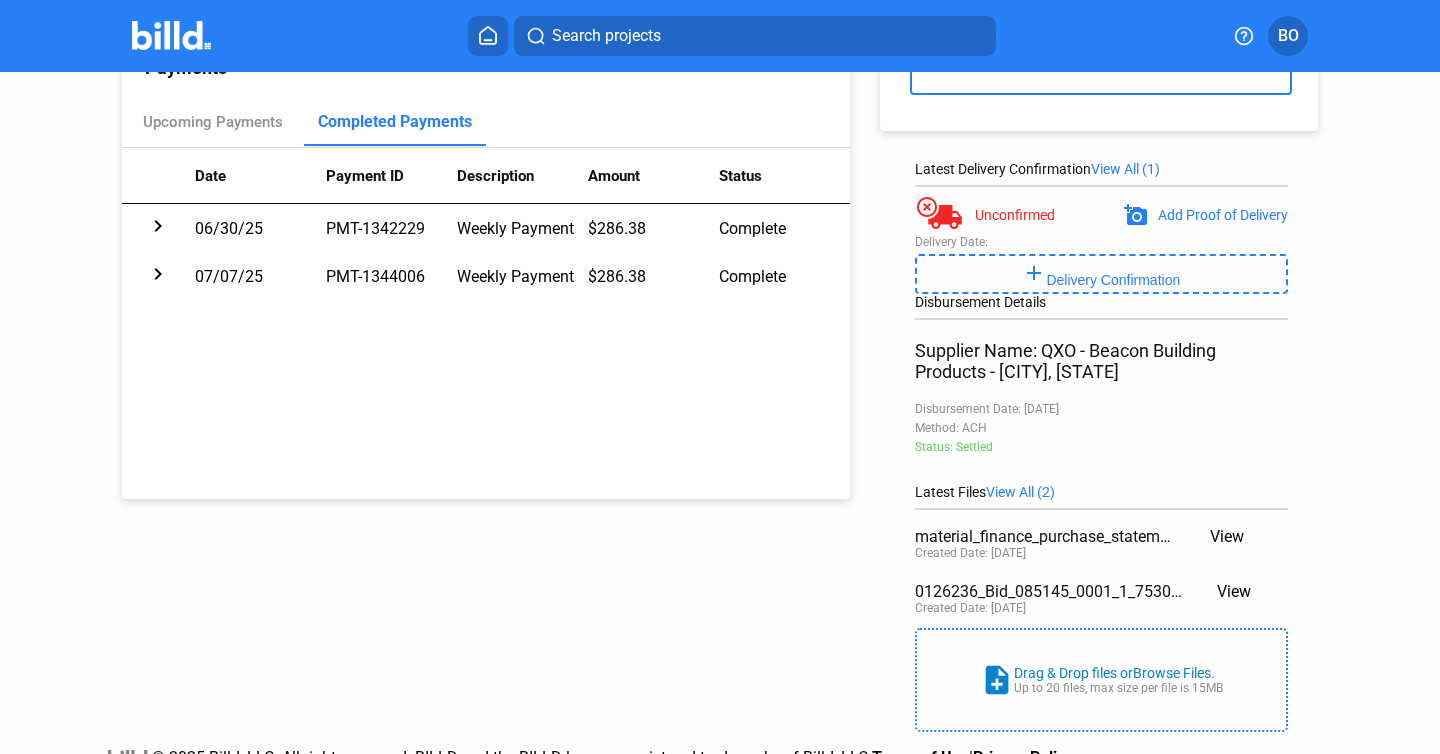 scroll, scrollTop: 297, scrollLeft: 0, axis: vertical 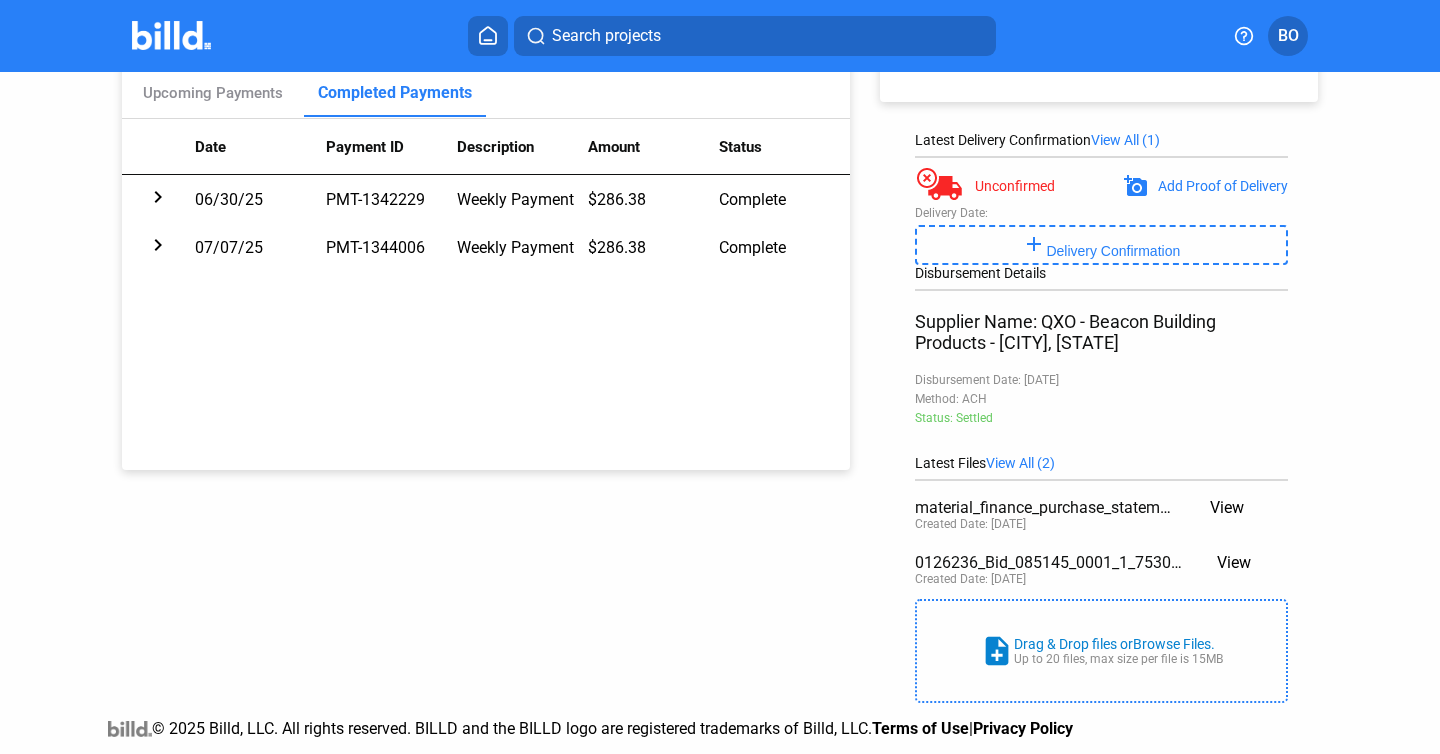 click on "View" at bounding box center [1227, 507] 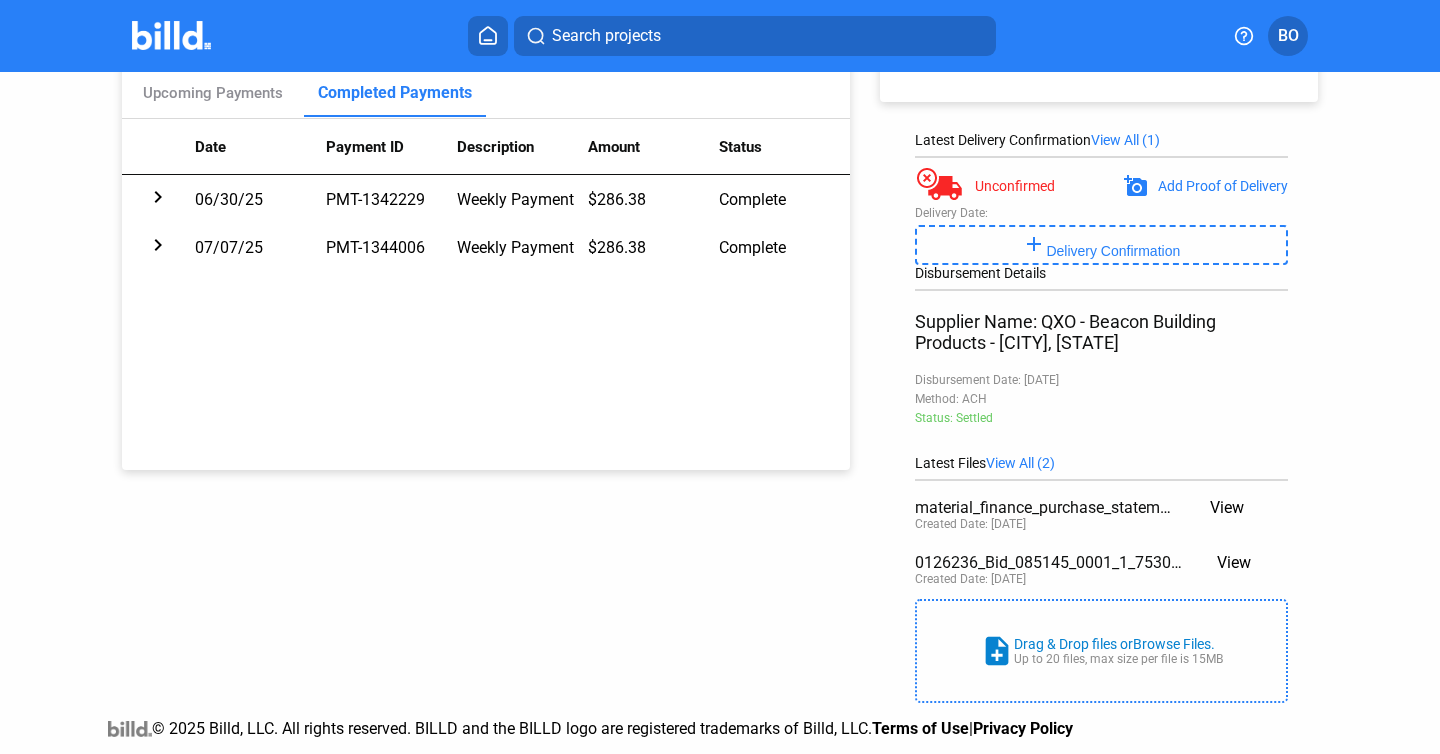 scroll, scrollTop: 7192, scrollLeft: 0, axis: vertical 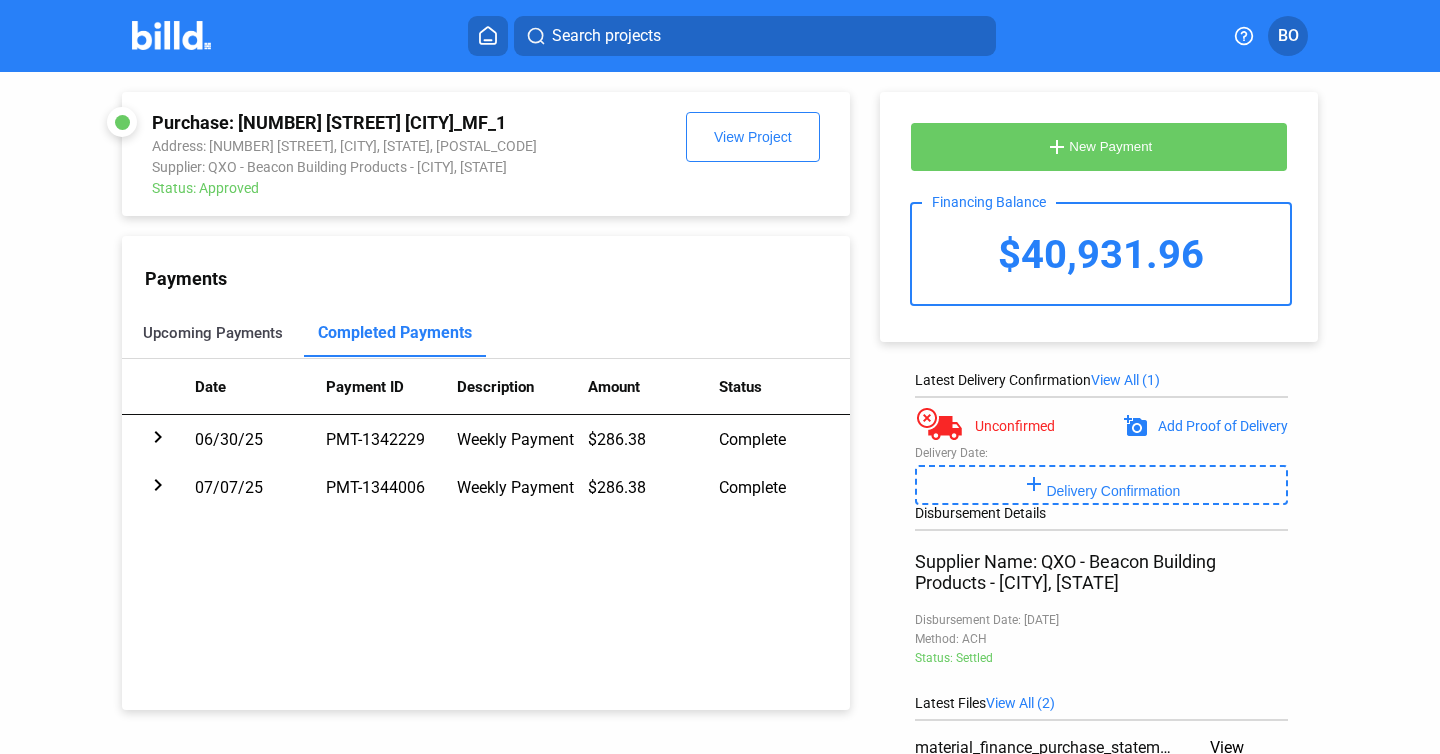 click on "Upcoming Payments" at bounding box center (213, 333) 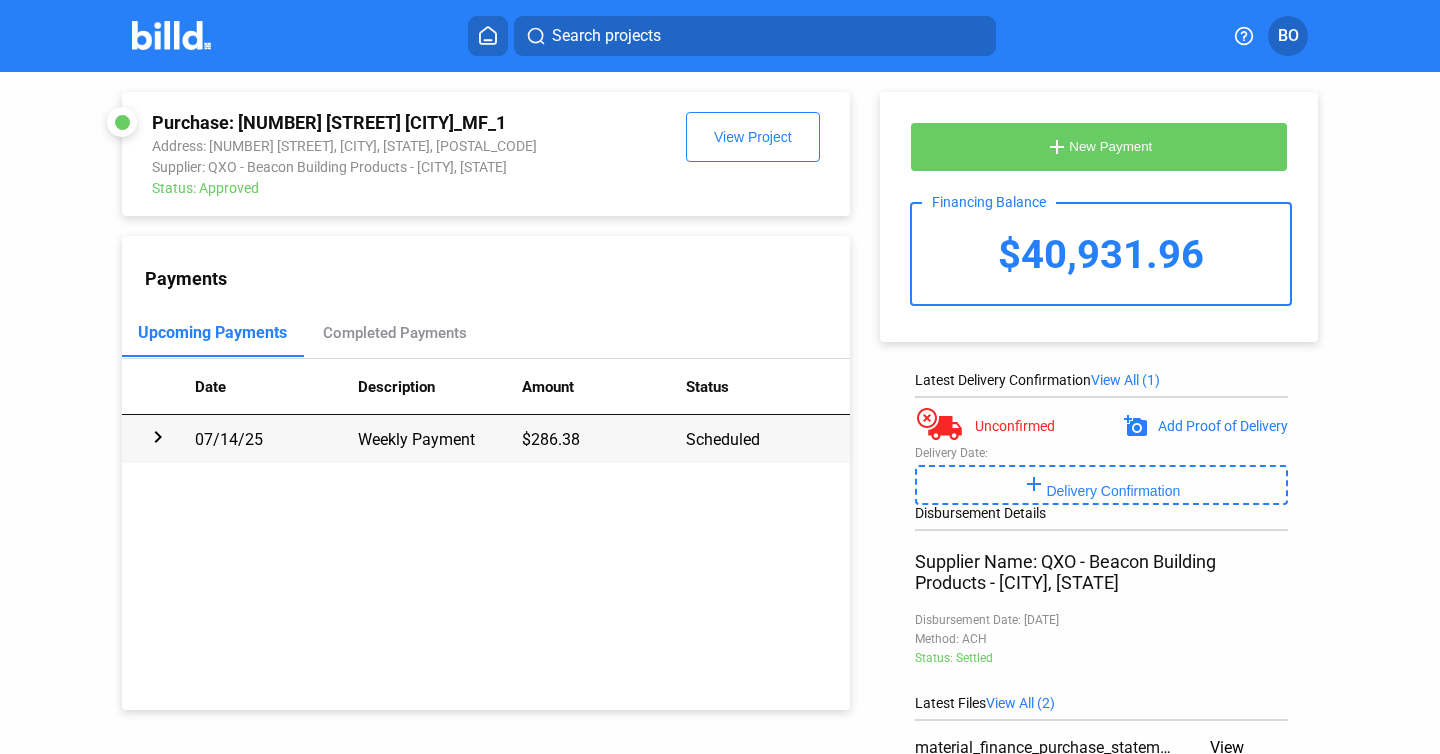 click on "Scheduled" at bounding box center [768, 439] 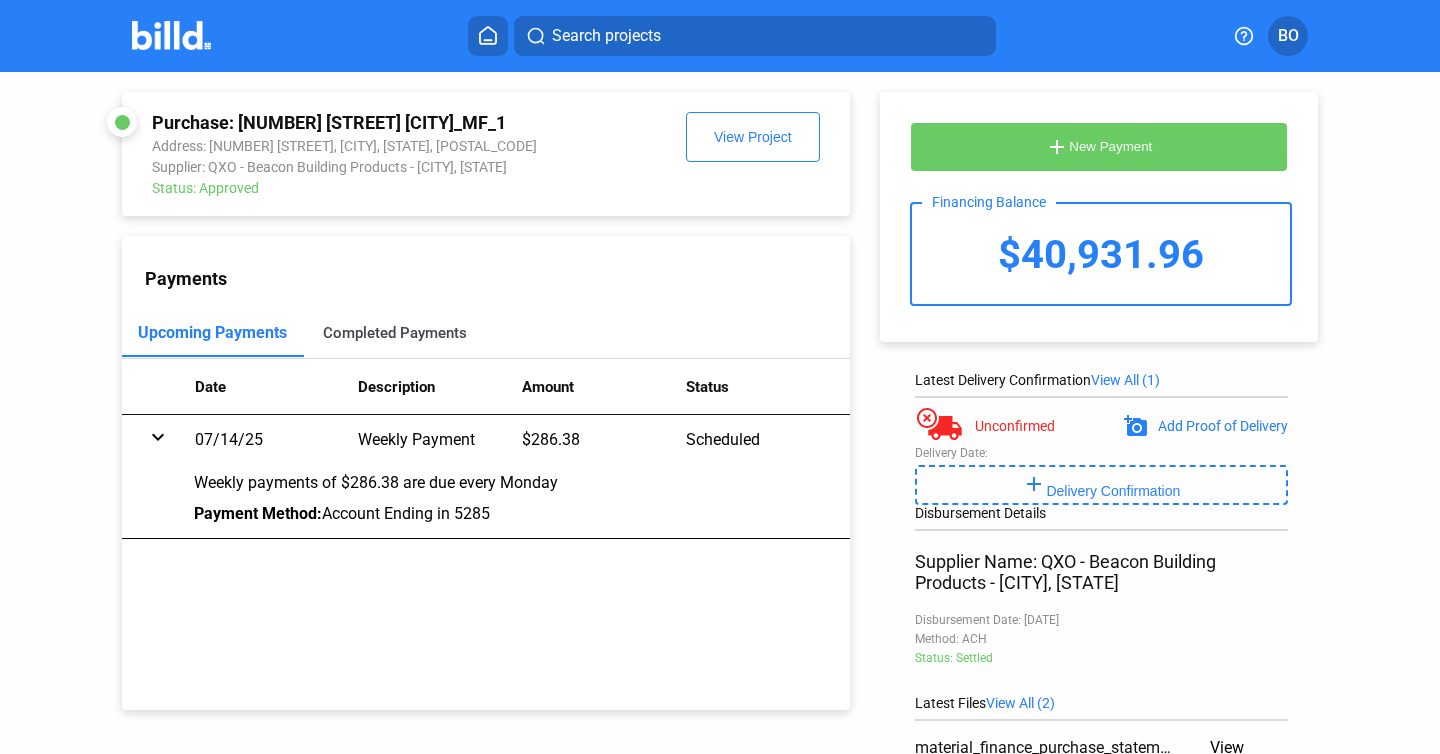 click on "Completed Payments" at bounding box center (395, 333) 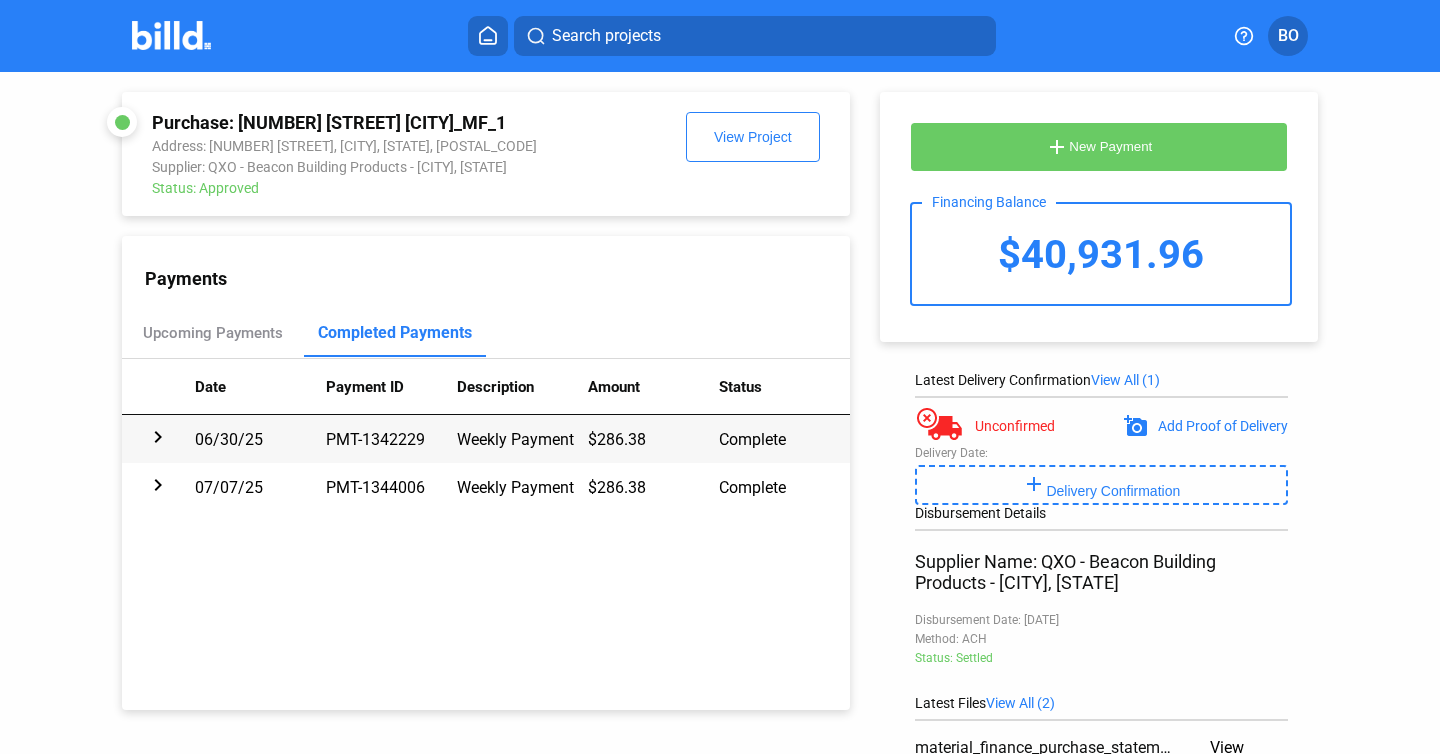 click on "$286.38" at bounding box center [653, 439] 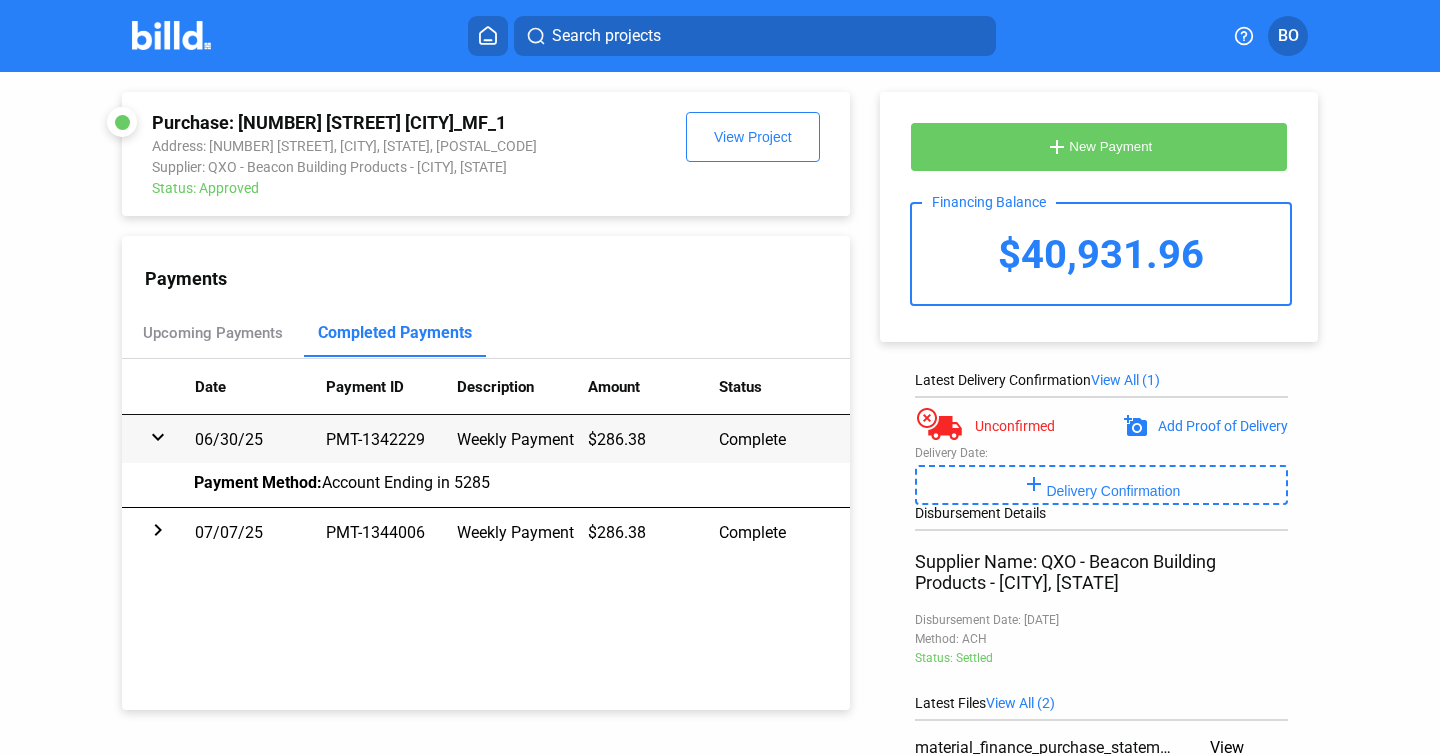 click on "$286.38" at bounding box center (653, 439) 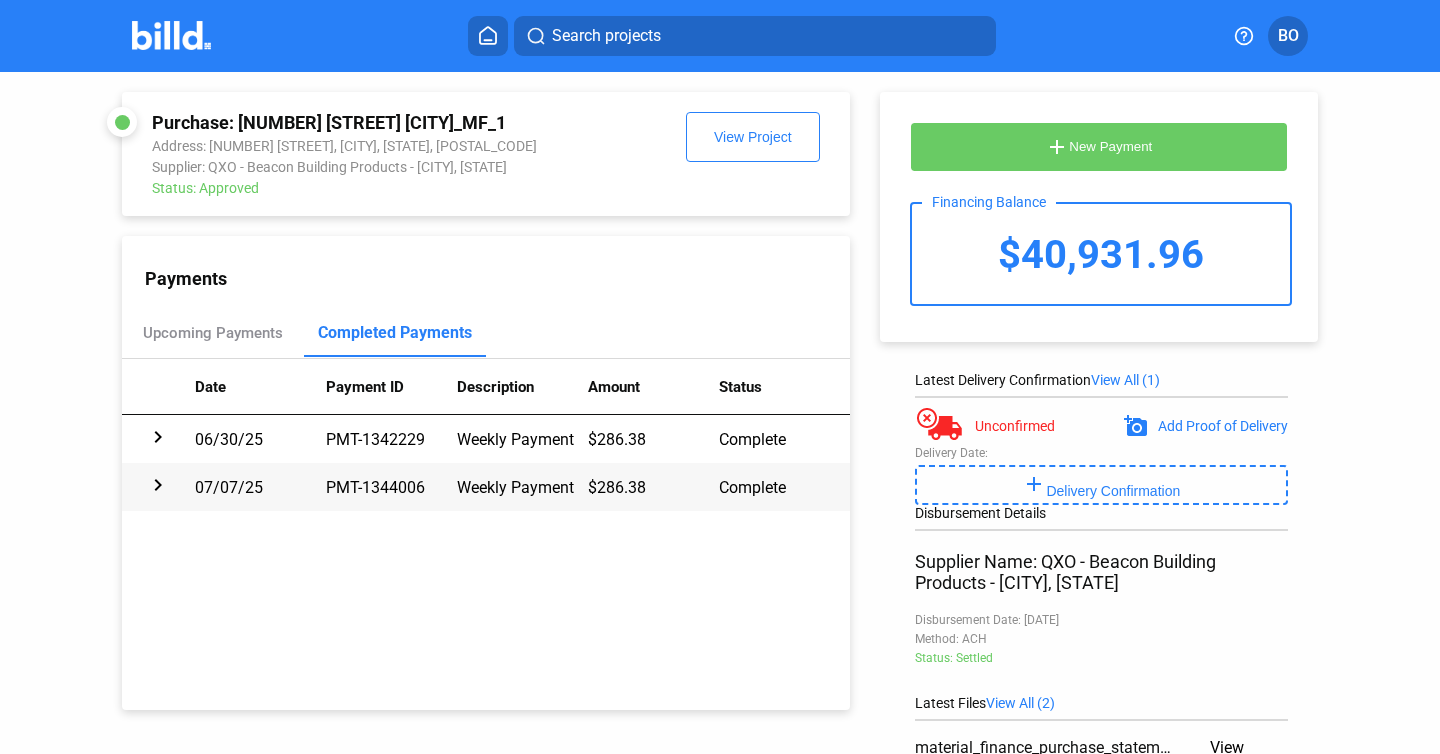 click on "$286.38" at bounding box center [653, 439] 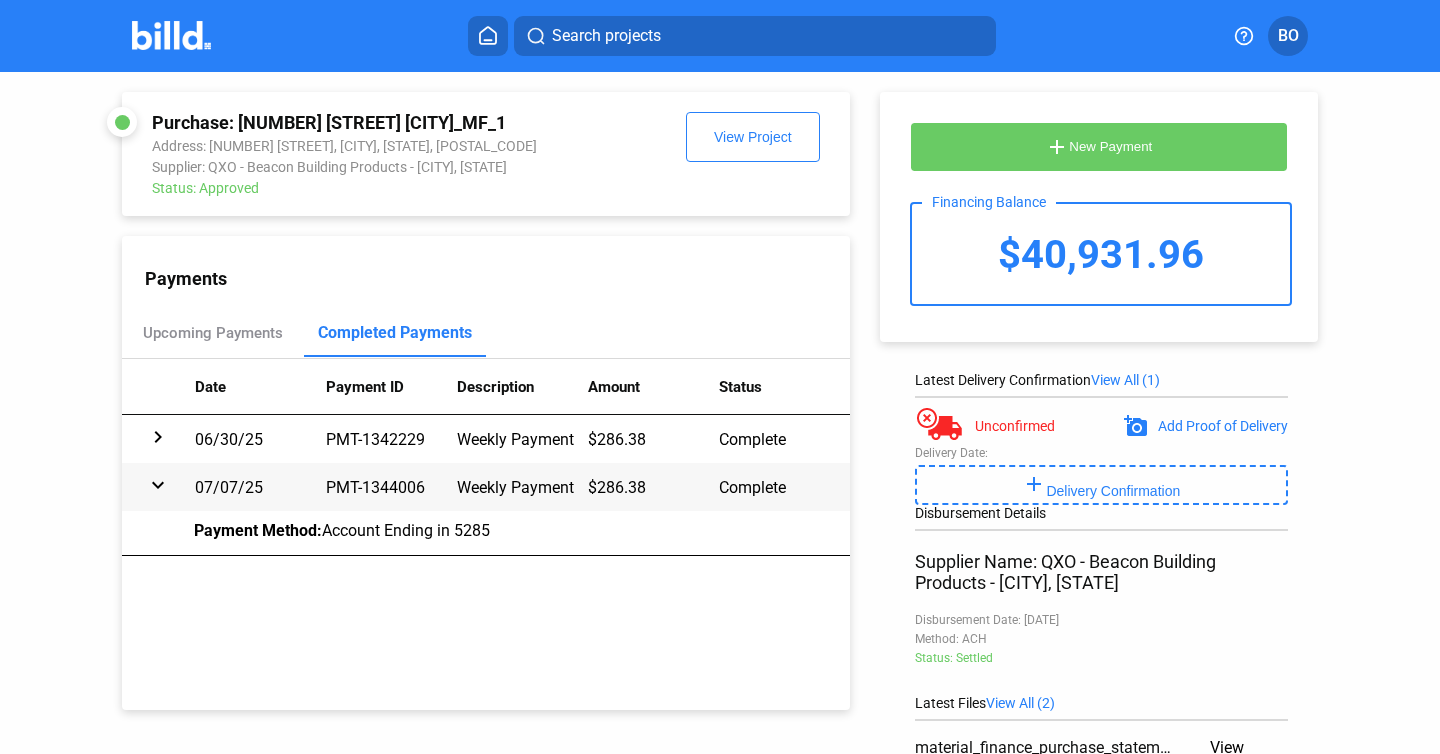 click on "$286.38" at bounding box center [653, 439] 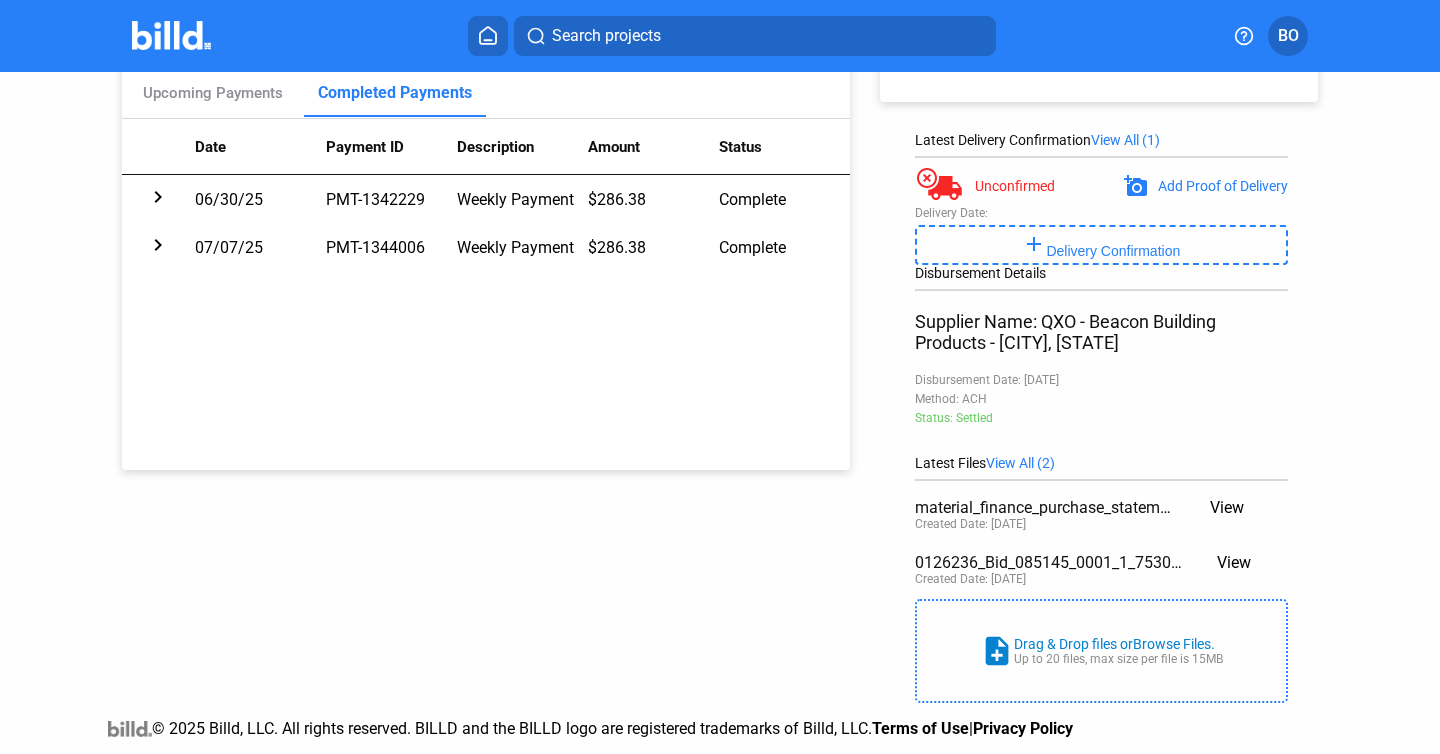 scroll, scrollTop: 0, scrollLeft: 0, axis: both 